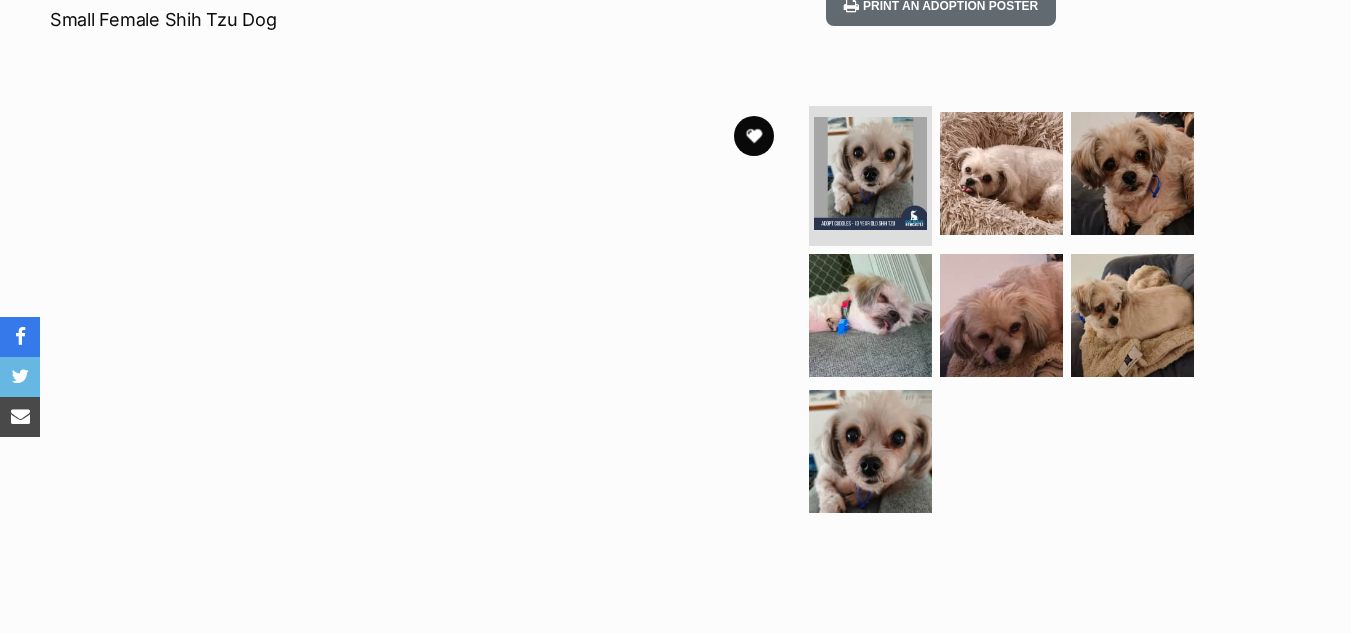 scroll, scrollTop: 313, scrollLeft: 0, axis: vertical 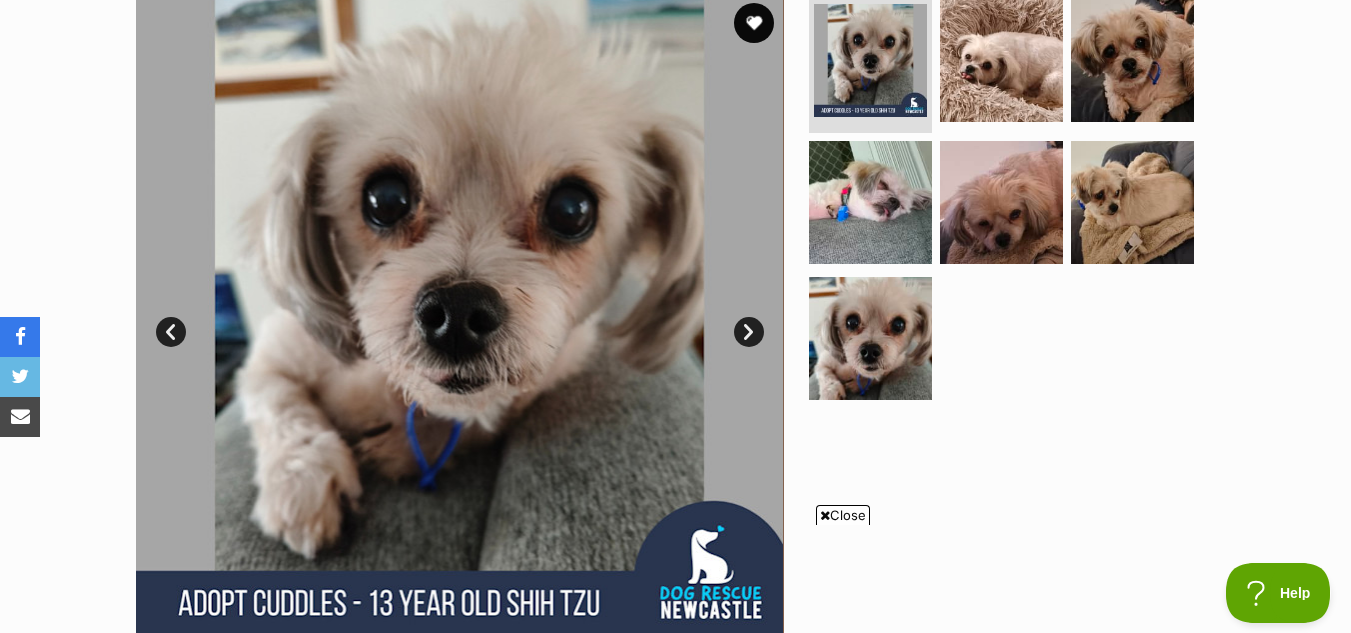 click on "Skip to main content
Log in to favourite this pet
Log in
Or sign up
Search PetRescue
Search for a pet, rescue group or article
Please select PetRescue ID
Pet name
Group
Article
Go
E.g. enter a pet's id into the search.
E.g. enter a pet's name into the search.
E.g. enter a rescue groups's name.
E.g. enter in a keyword to find an article.
Want to remove this pet?
The ‘Removed’ status should only be selected when a pet has been euthanased or died of natural causes whilst in care, or when a pet has been transferred to another rescue organisation.
Learn more about the different pet profile statuses.
Do you still wish to mark this pet as ‘Removed’?
Yes
No
Your pet has been marked as adopted
Another successful adoption - amazing work Dog Rescue Newcastle!
Your pets have been marked as adopted" at bounding box center [675, 1888] 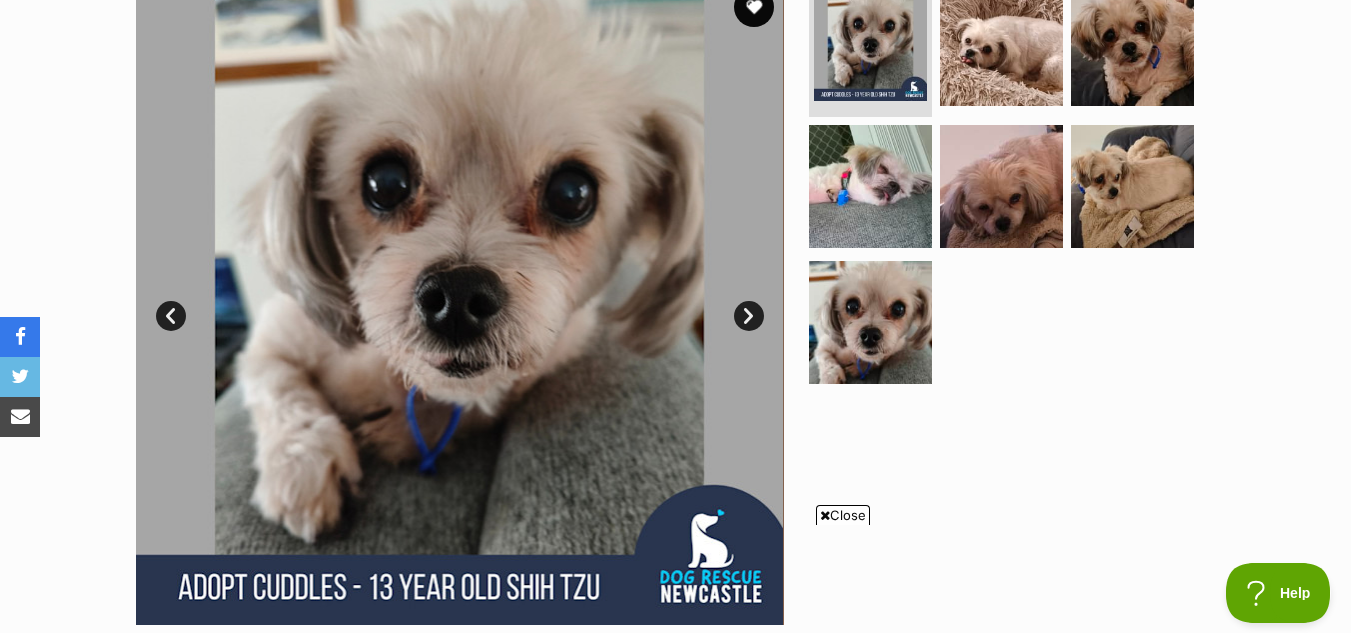 click on "Close" at bounding box center (843, 515) 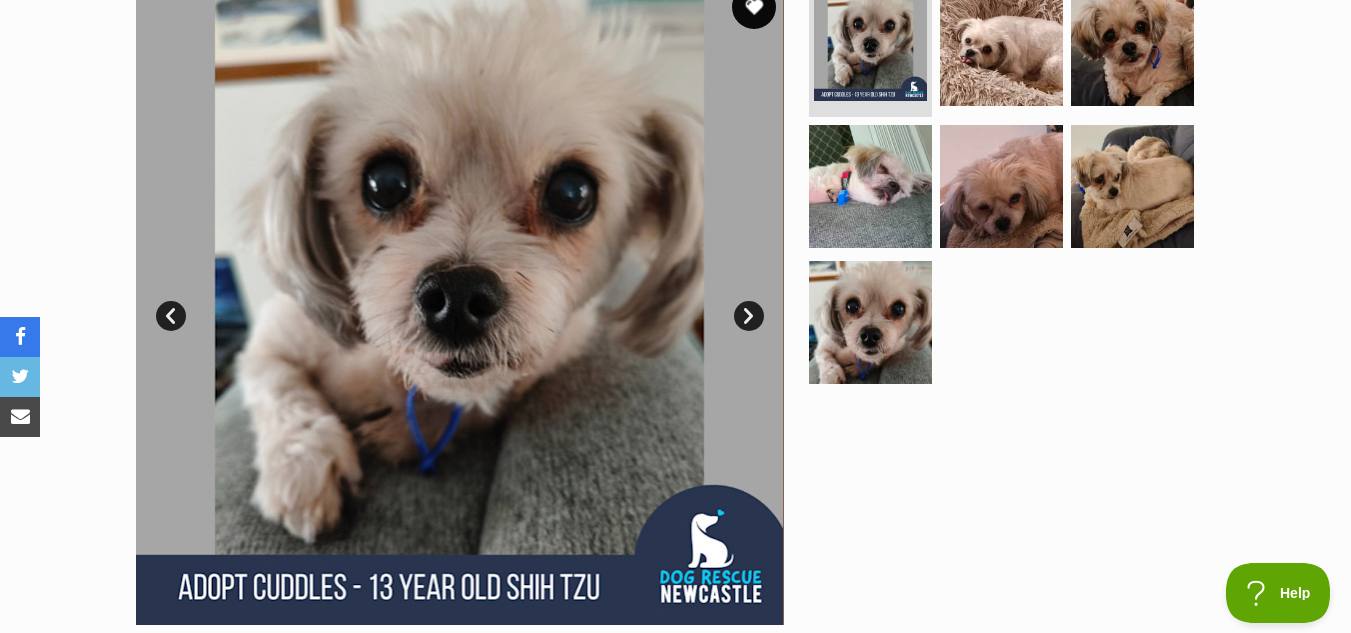 click at bounding box center (754, 7) 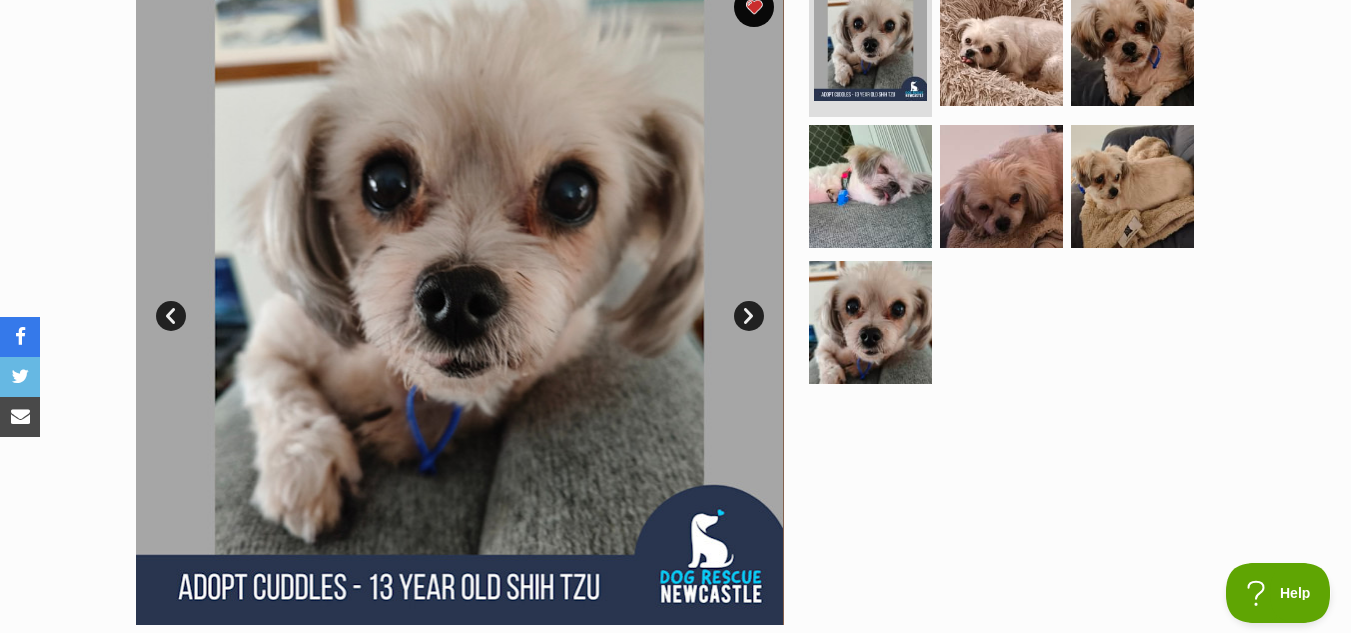 click on "Next" at bounding box center [749, 316] 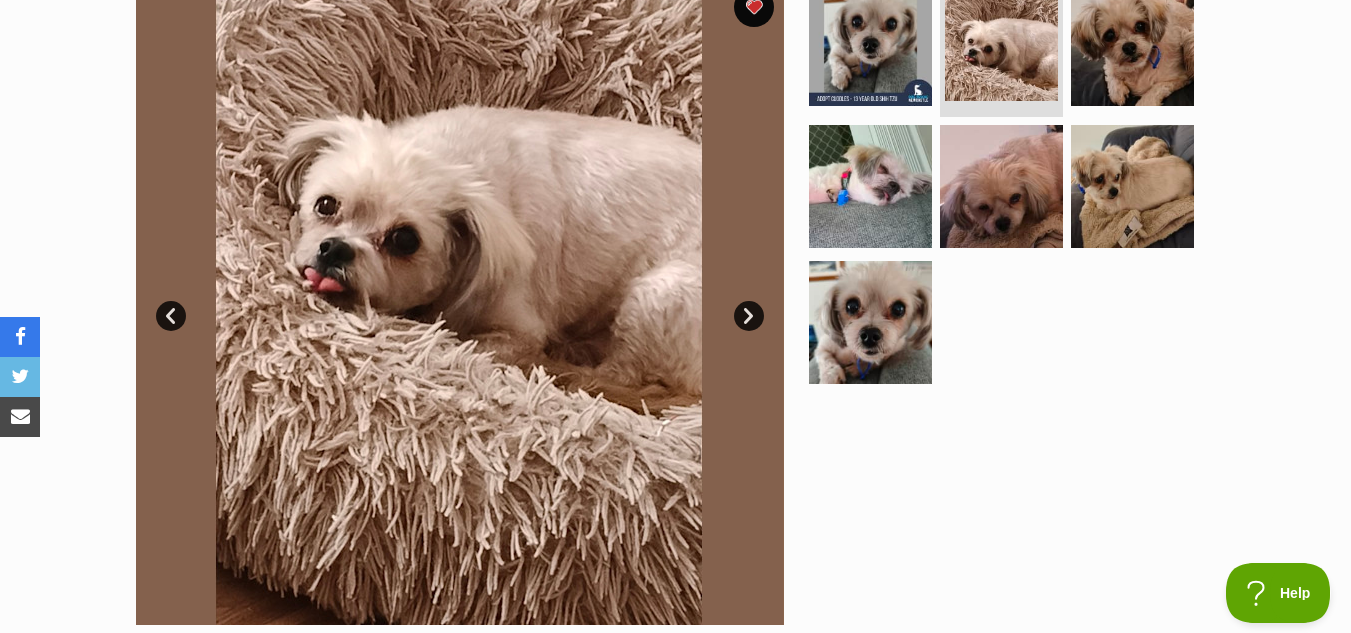 click on "Next" at bounding box center [749, 316] 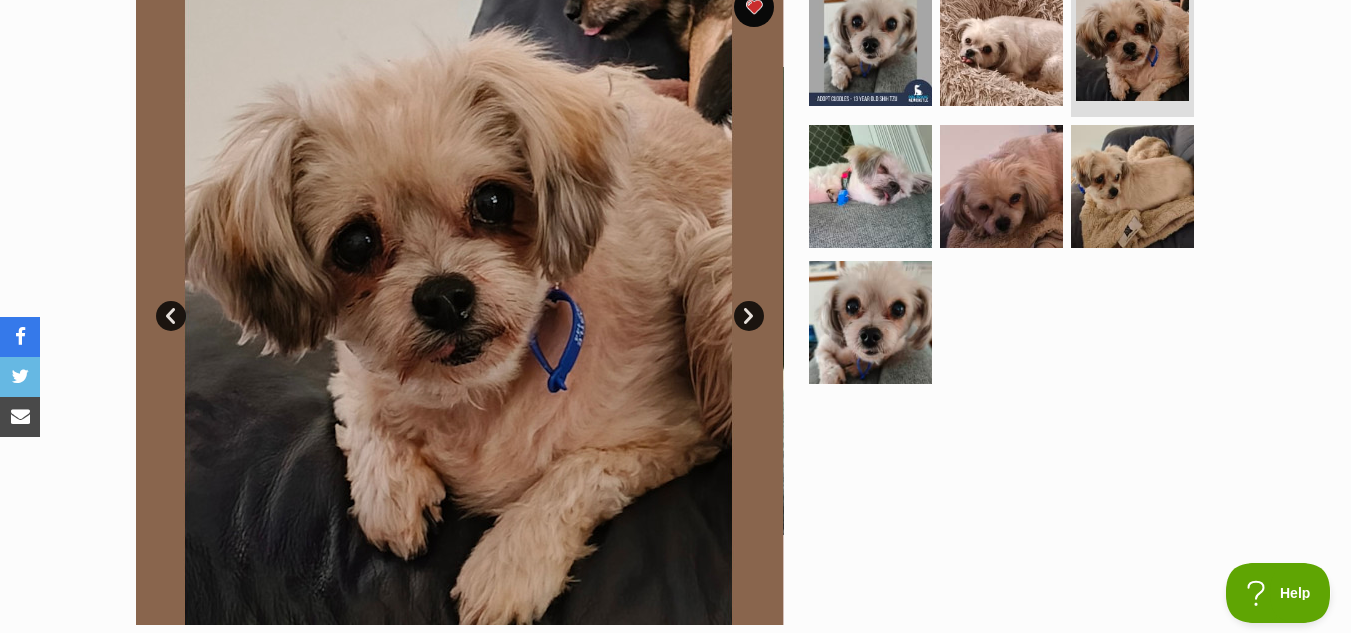 click on "Next" at bounding box center (749, 316) 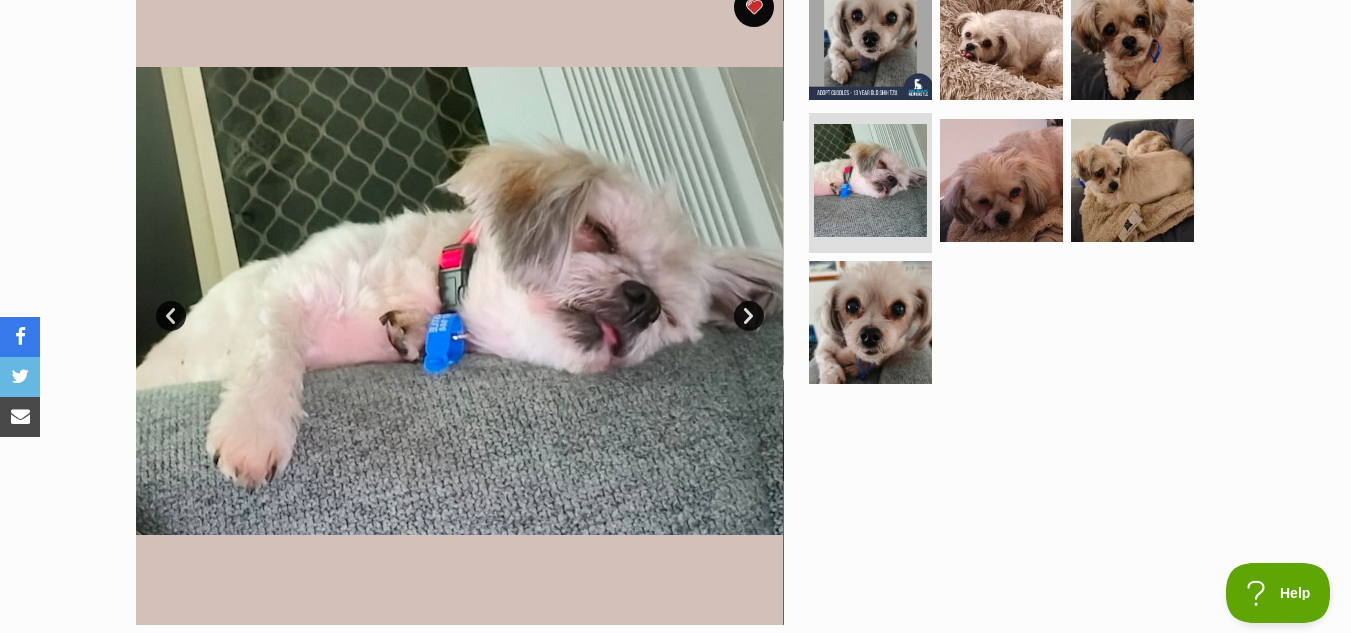 click on "Next" at bounding box center [749, 316] 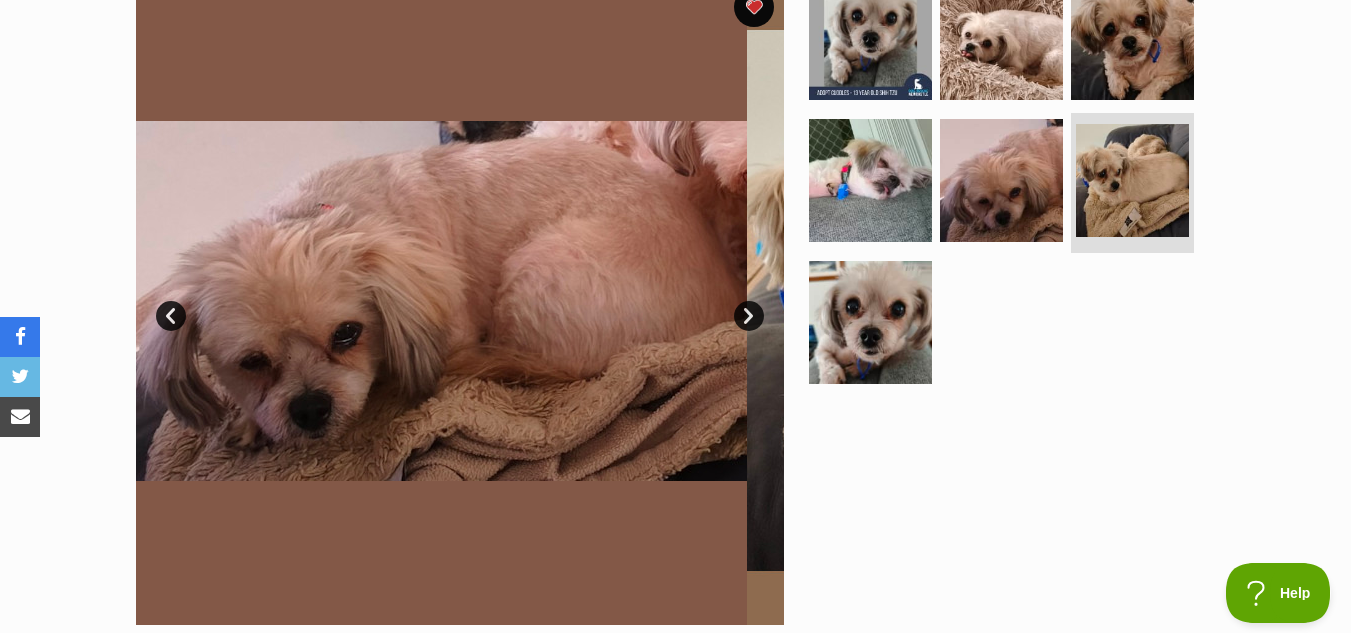 click on "Next" at bounding box center (749, 316) 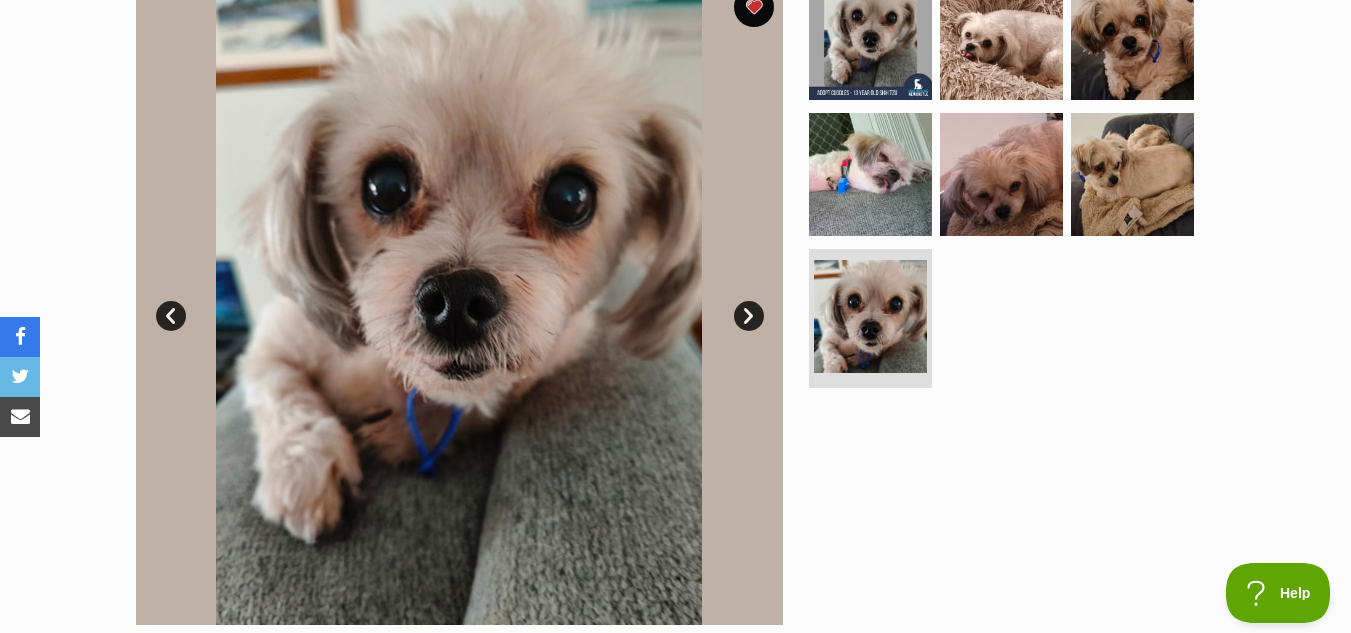 click on "Prev" at bounding box center [171, 316] 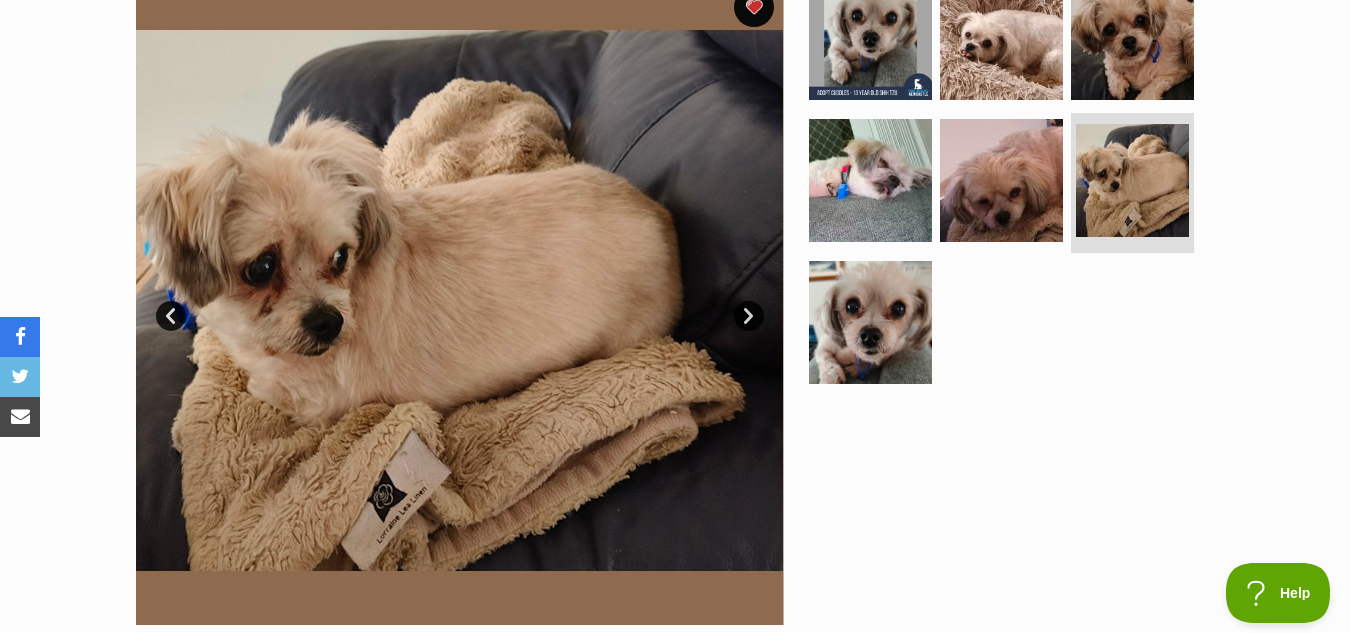 click on "Next" at bounding box center (749, 316) 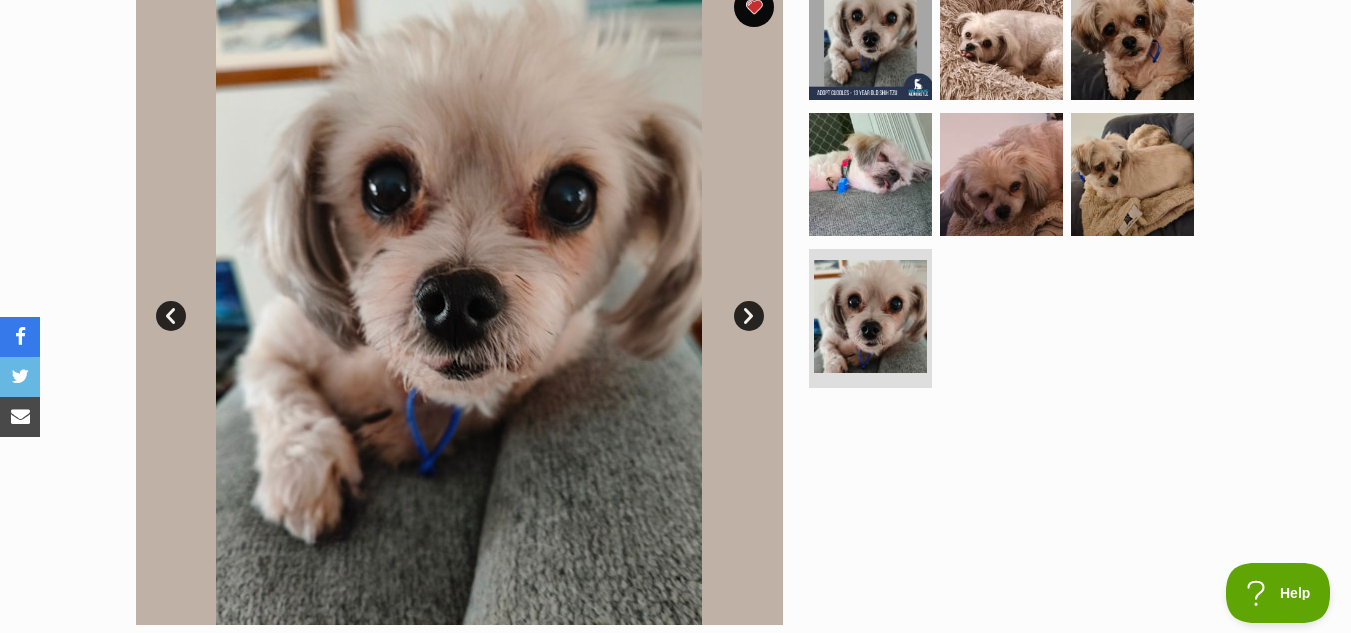 click on "Next" at bounding box center [749, 316] 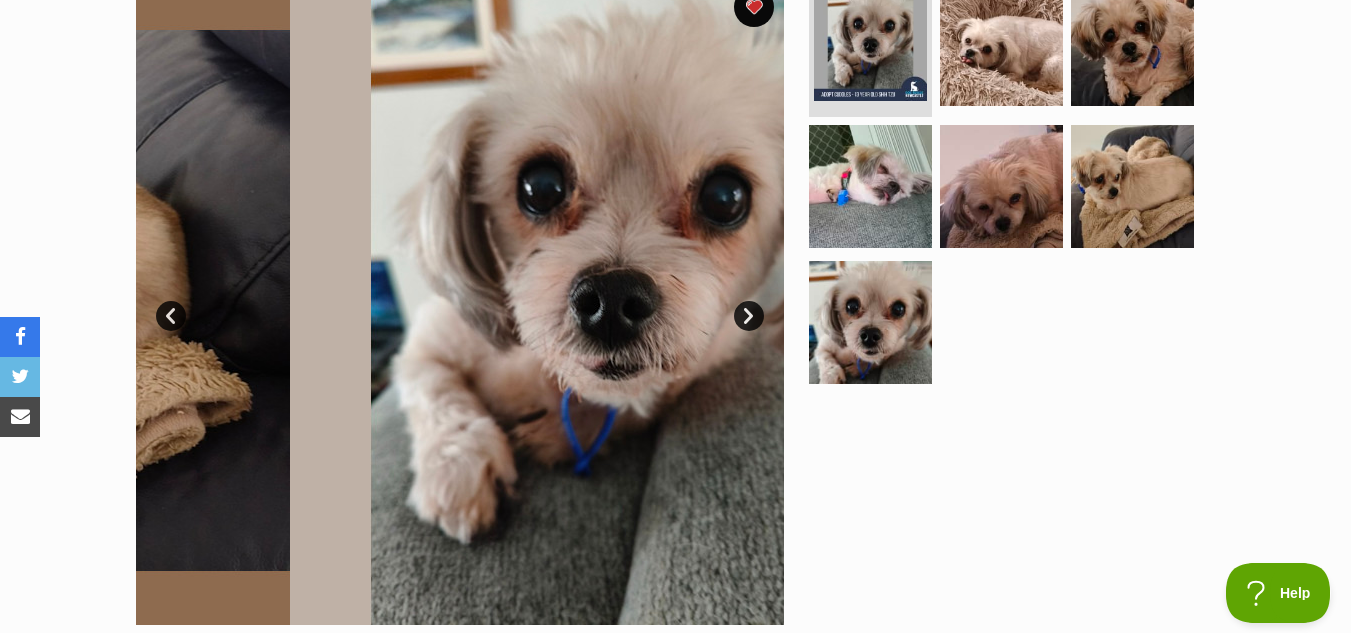 click on "Next" at bounding box center [749, 316] 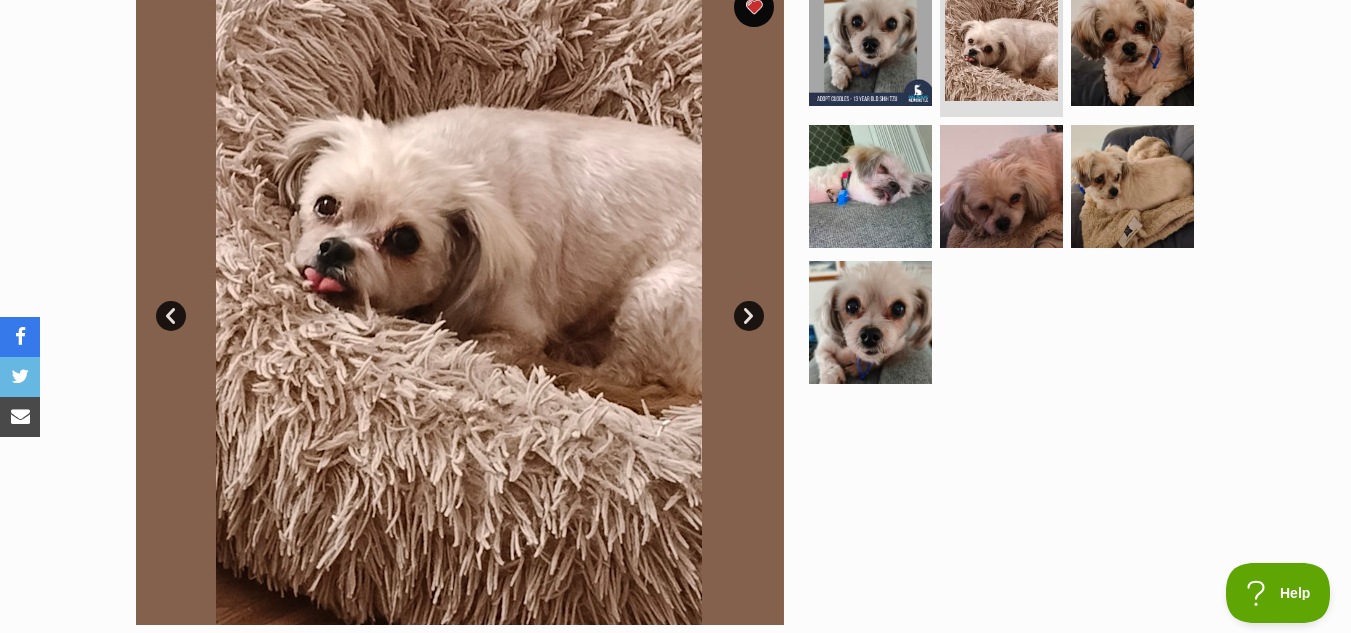 click on "Next" at bounding box center (749, 316) 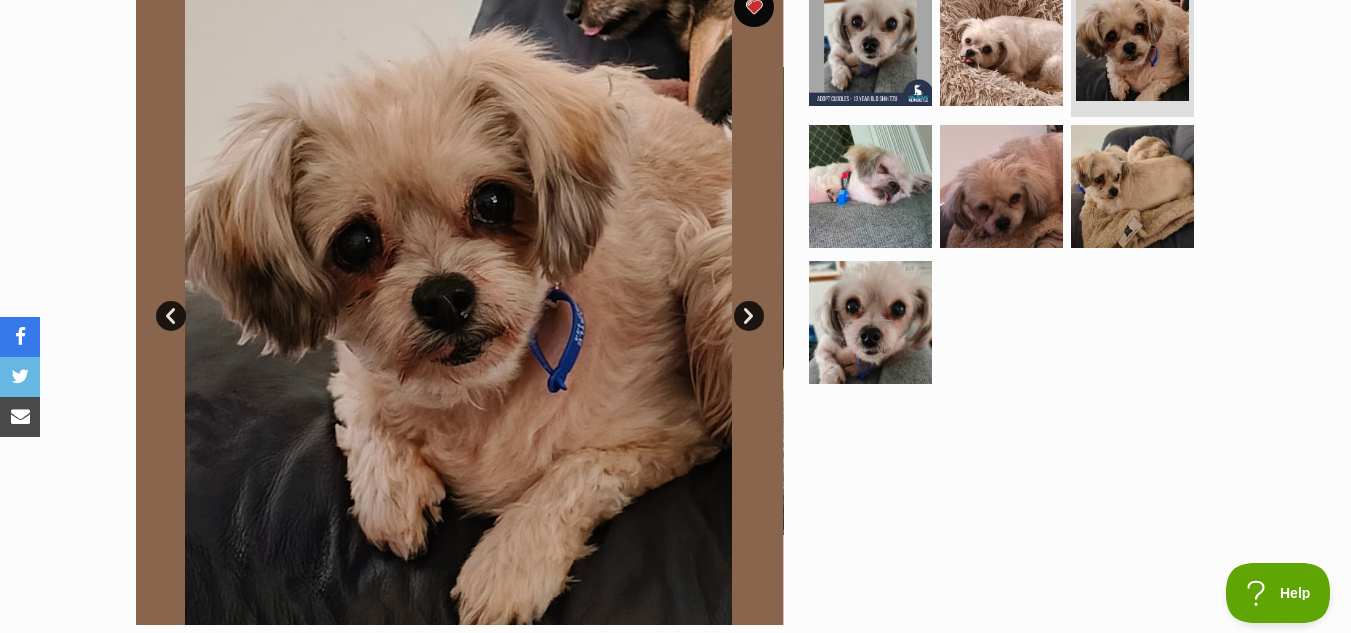 click on "Next" at bounding box center [749, 316] 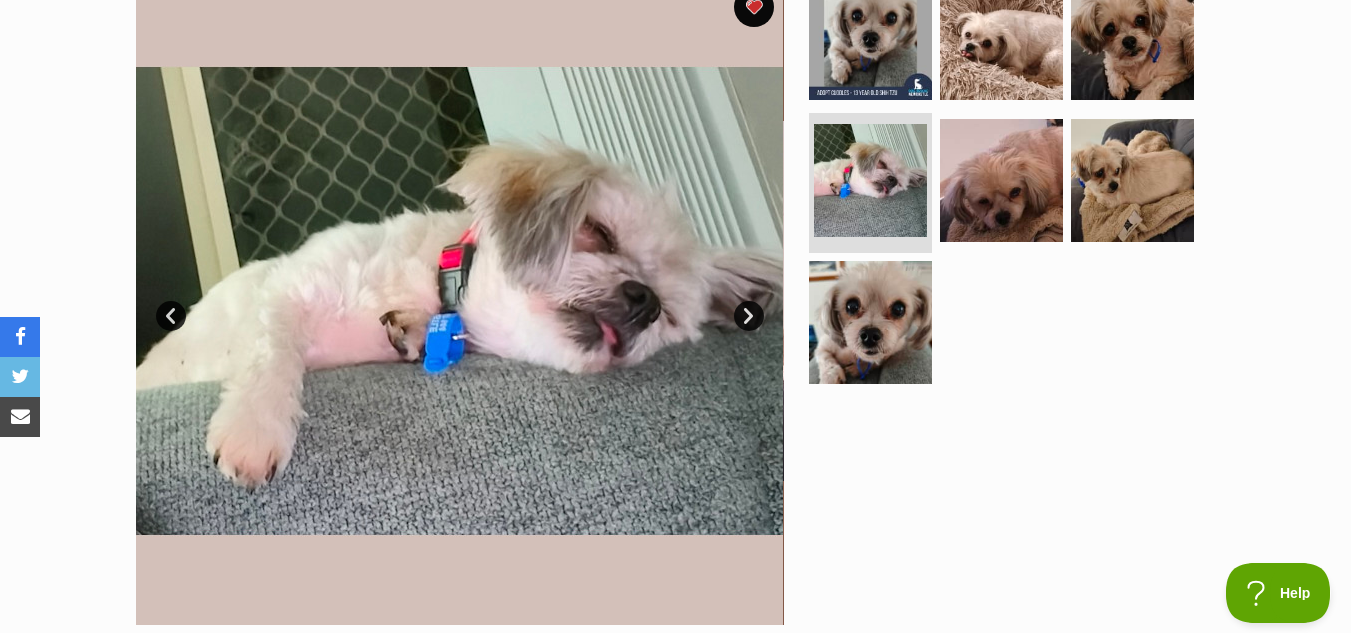 click on "Next" at bounding box center [749, 316] 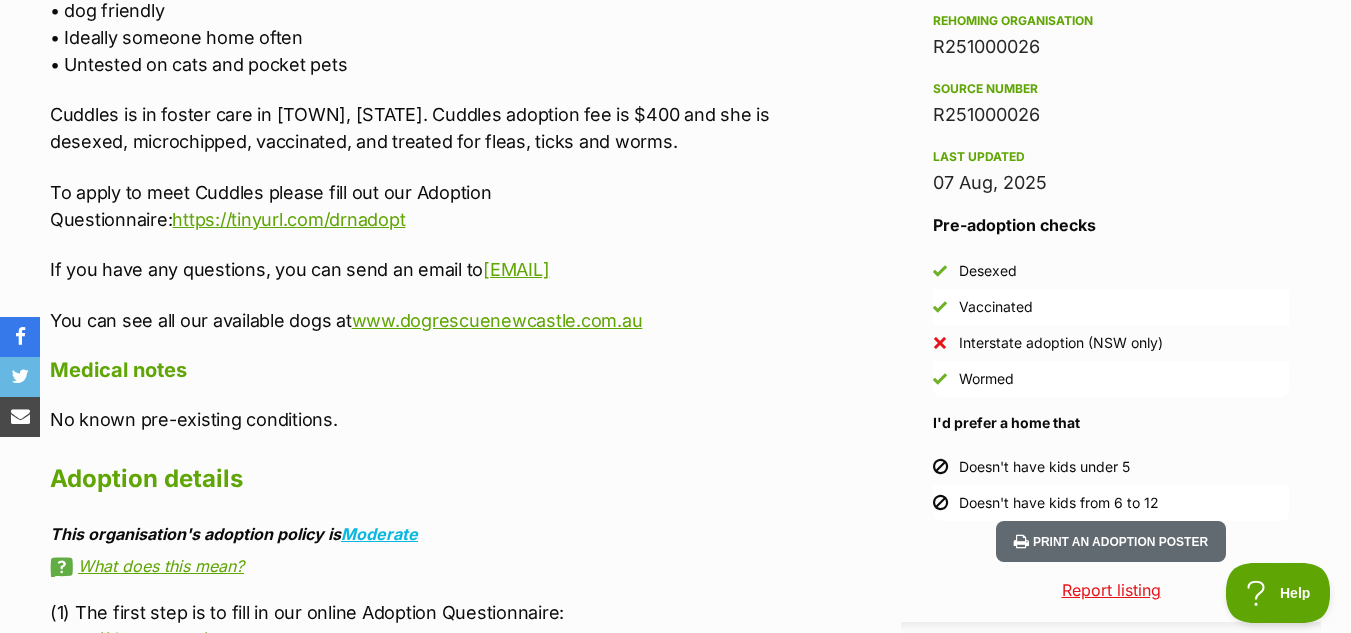 scroll, scrollTop: 1794, scrollLeft: 0, axis: vertical 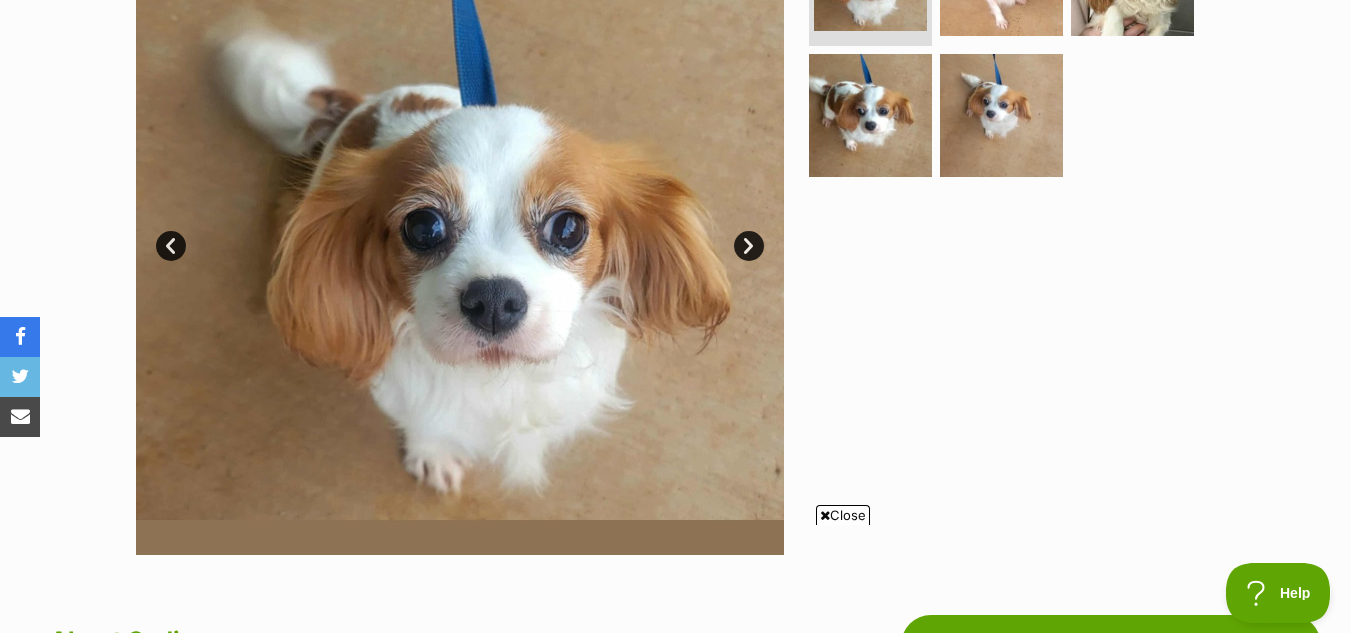 click on "Skip to main content
Log in to favourite this pet
Log in
Or sign up
Search PetRescue
Search for a pet, rescue group or article
Please select PetRescue ID
Pet name
Group
Article
Go
E.g. enter a pet's id into the search.
E.g. enter a pet's name into the search.
E.g. enter a rescue groups's name.
E.g. enter in a keyword to find an article.
Want to remove this pet?
The ‘Removed’ status should only be selected when a pet has been euthanased or died of natural causes whilst in care, or when a pet has been transferred to another rescue organisation.
Learn more about the different pet profile statuses.
Do you still wish to mark this pet as ‘Removed’?
Yes
No
Your pet has been marked as adopted
Another successful adoption - amazing work SMART Animal Sanctuary & Rehoming Centre!
Your pets have been marked as adopted" at bounding box center (675, 1742) 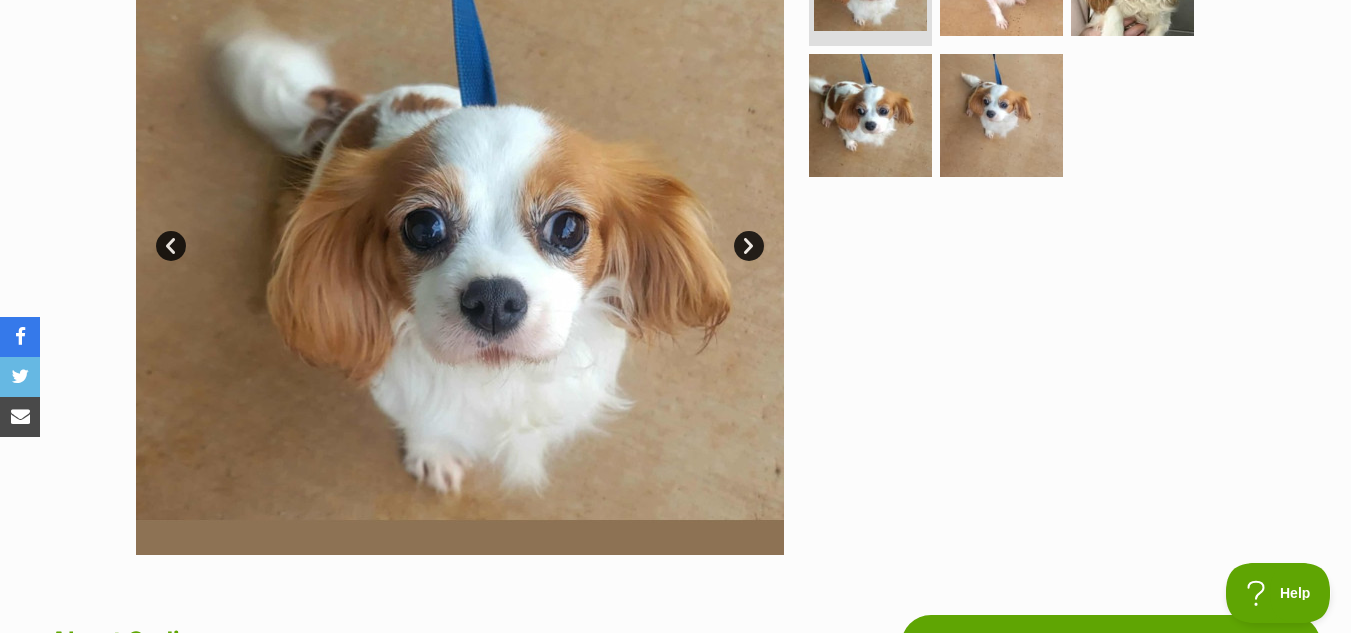 click on "Next" at bounding box center (749, 246) 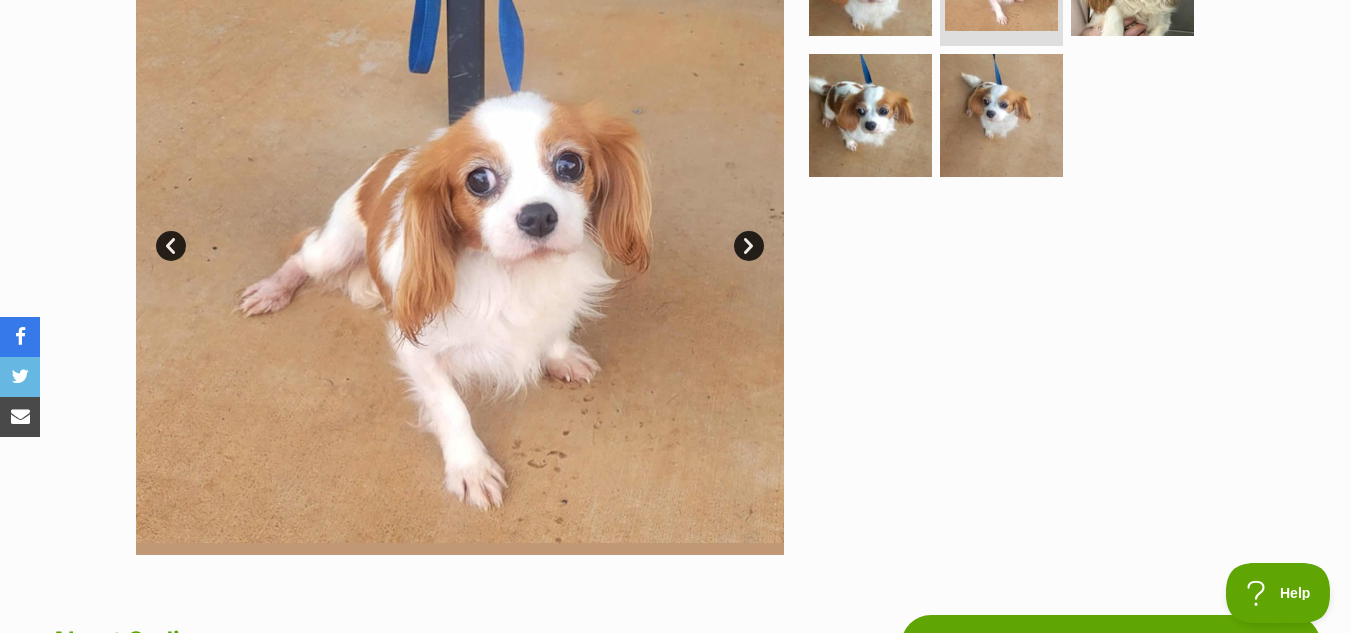 click on "Next" at bounding box center [749, 246] 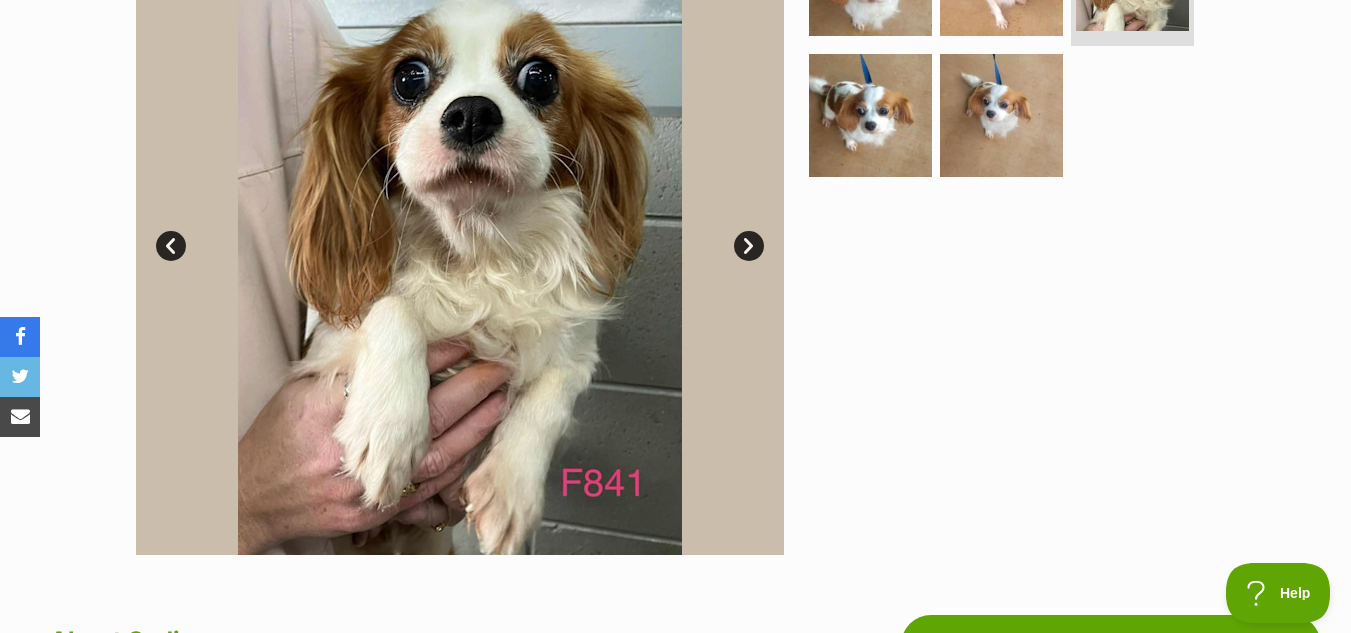 click on "Next" at bounding box center [749, 246] 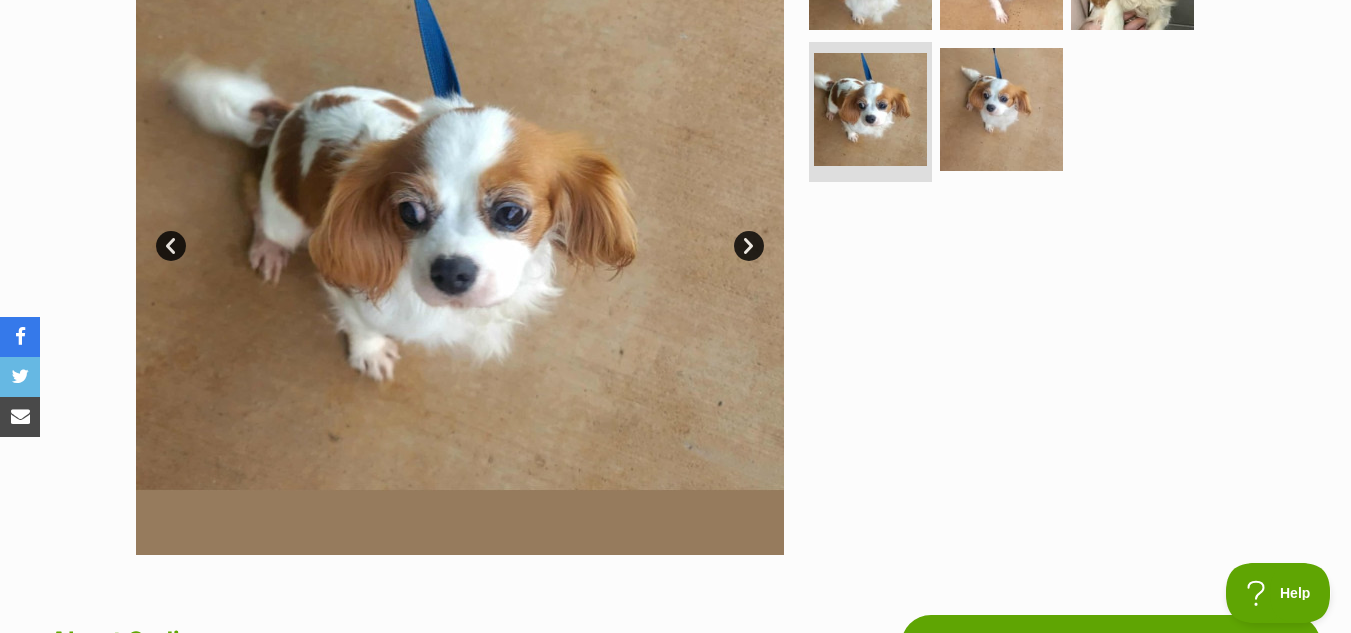 click on "Next" at bounding box center [749, 246] 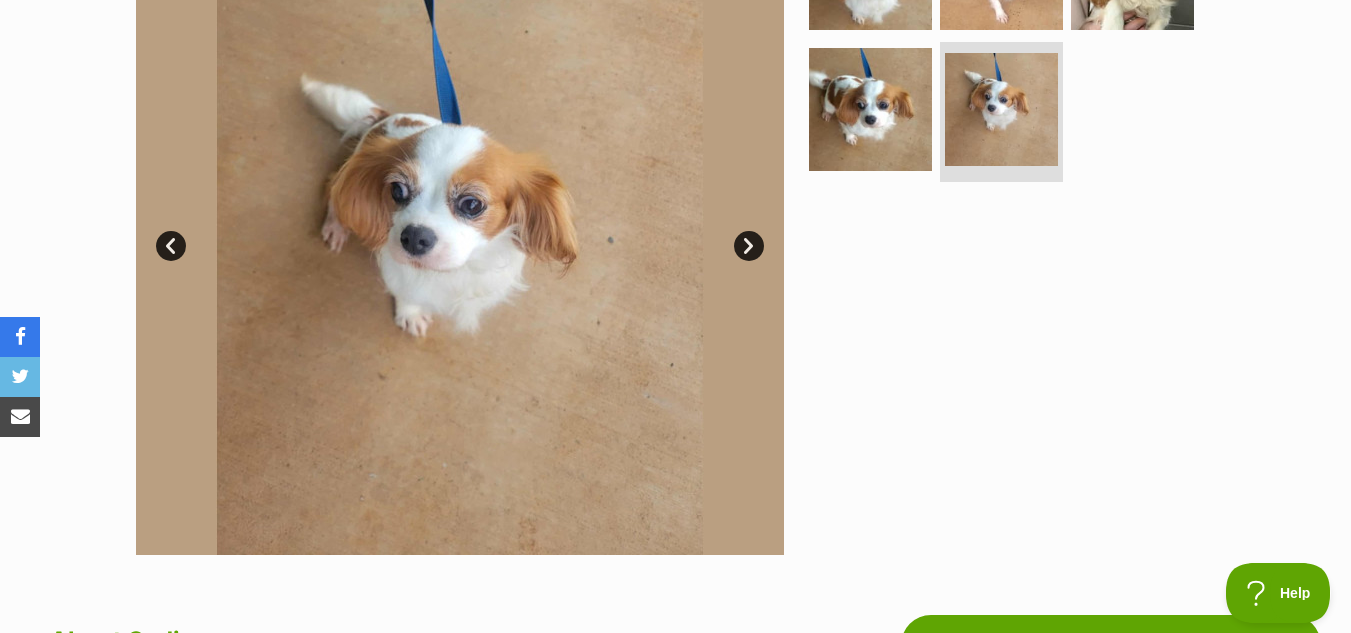 click on "Next" at bounding box center (749, 246) 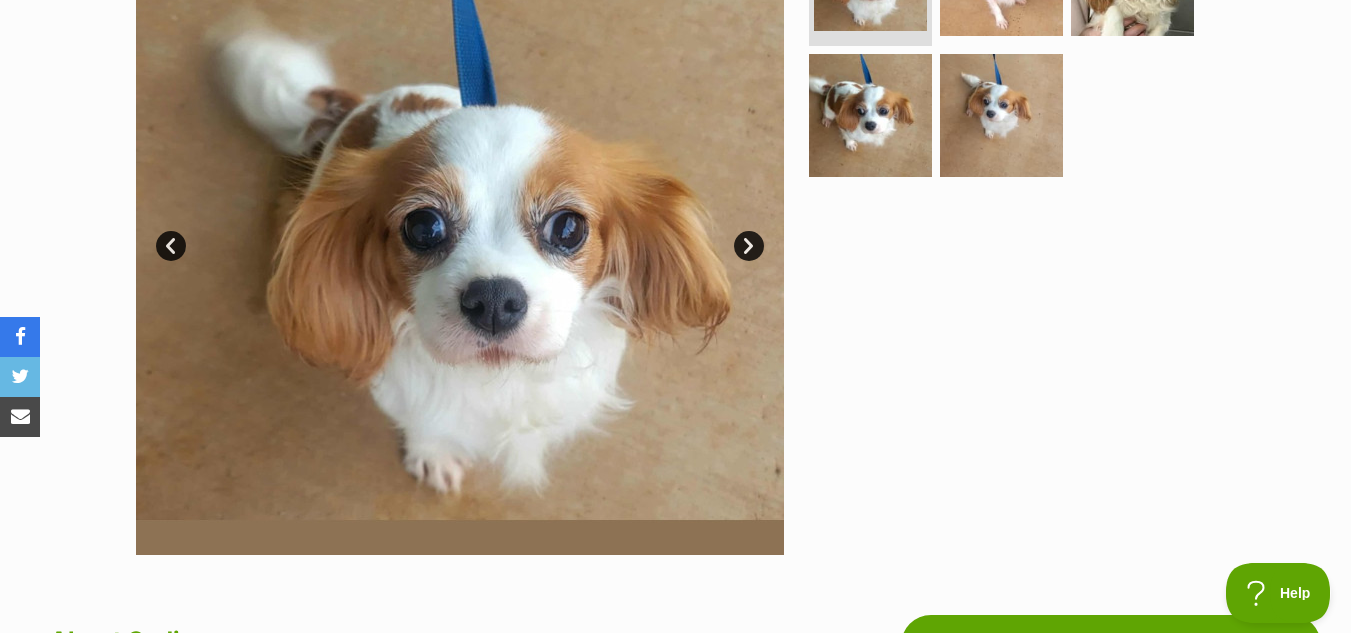 scroll, scrollTop: 0, scrollLeft: 0, axis: both 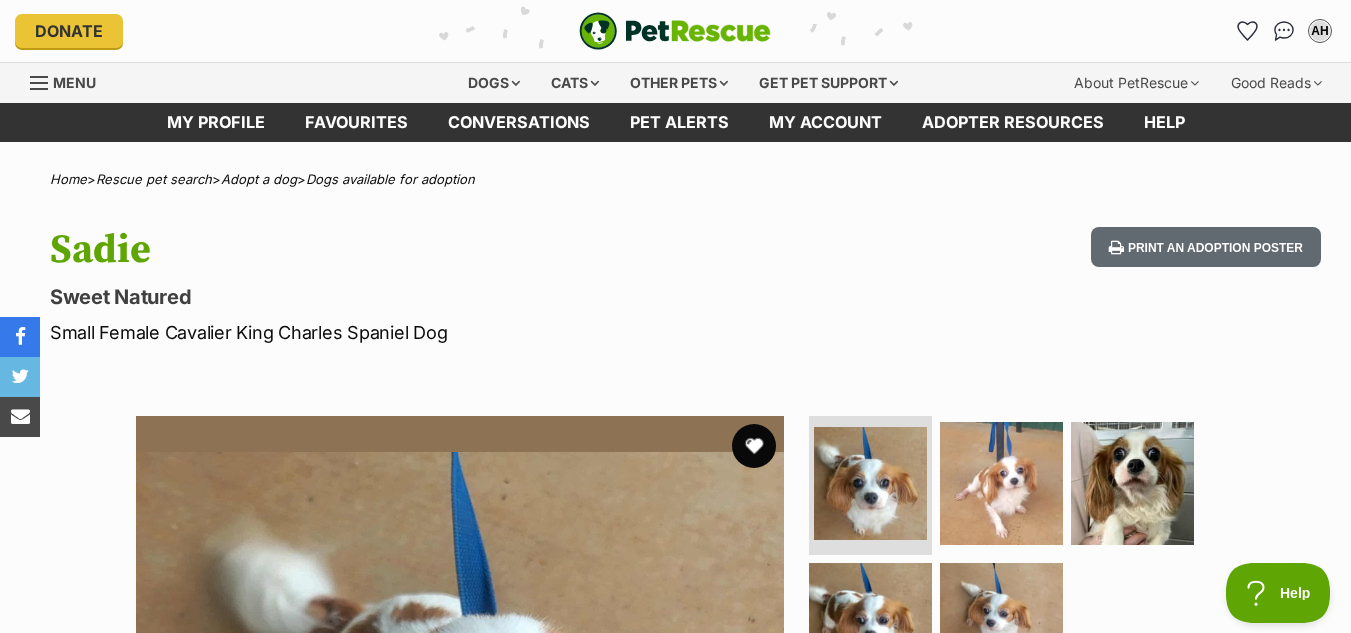 click at bounding box center [754, 446] 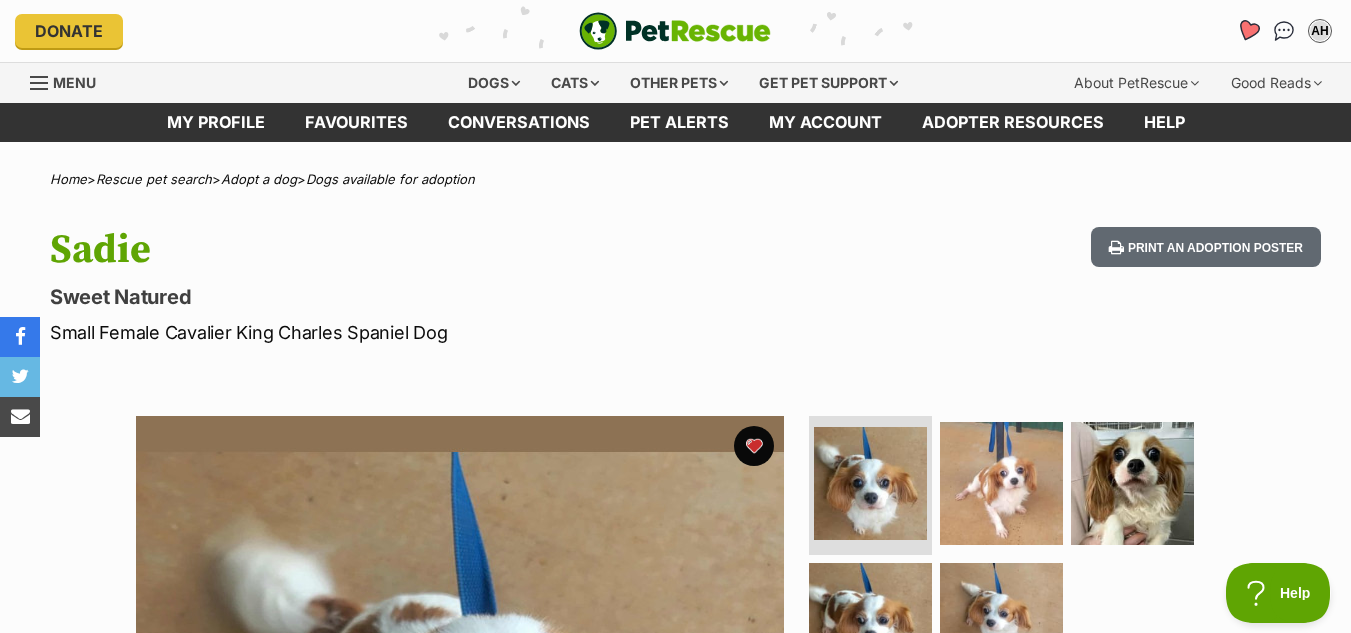 click at bounding box center (1247, 30) 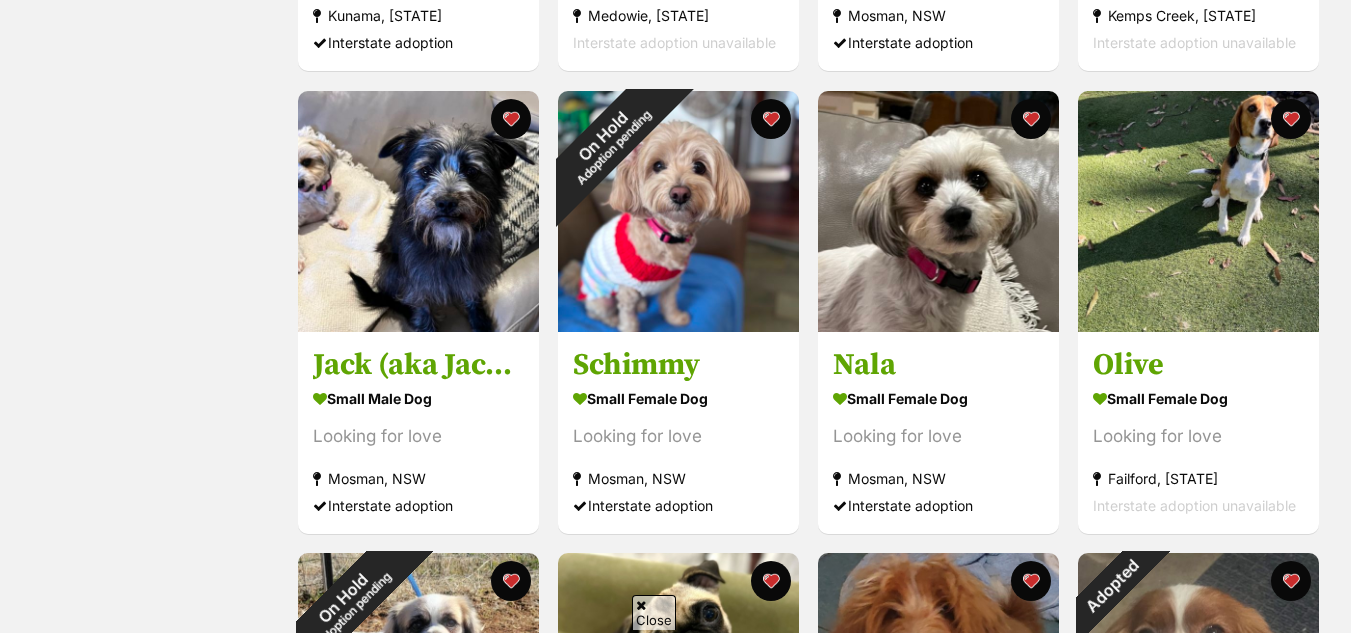 scroll, scrollTop: 0, scrollLeft: 0, axis: both 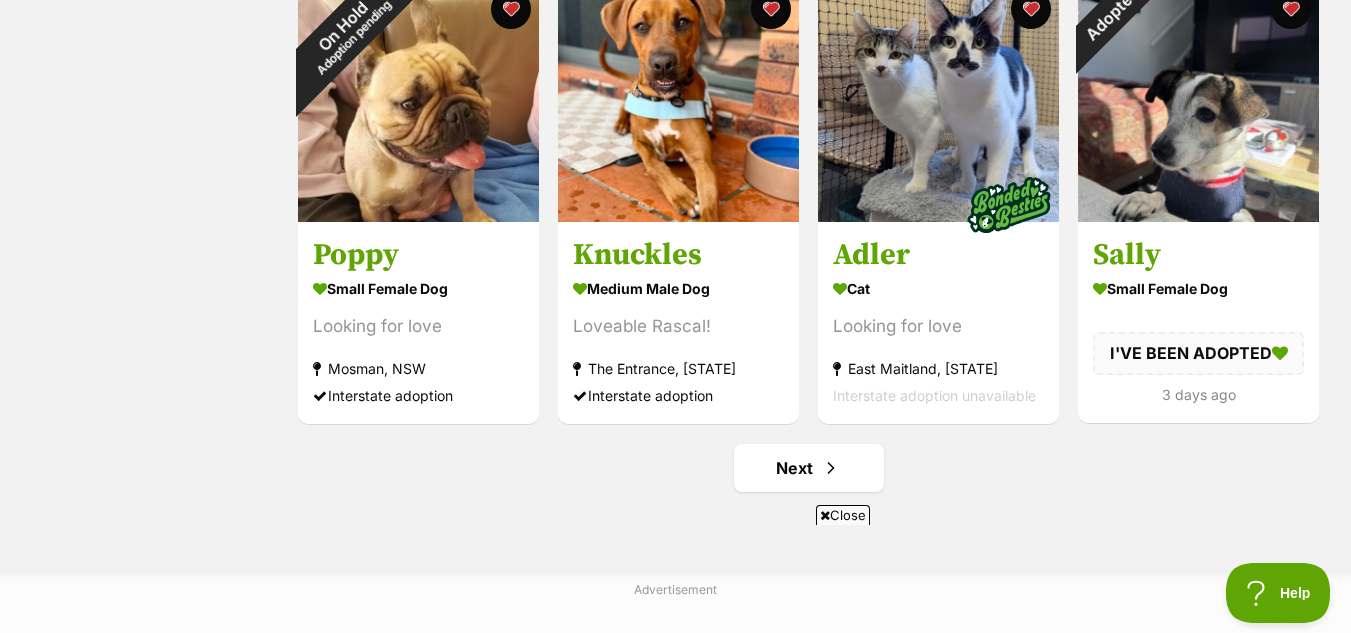 click on "Skip to main content
Log in to favourite this pet
Log in
Or sign up
Search PetRescue
Search for a pet, rescue group or article
Please select PetRescue ID
Pet name
Group
Article
Go
E.g. enter a pet's id into the search.
E.g. enter a pet's name into the search.
E.g. enter a rescue groups's name.
E.g. enter in a keyword to find an article.
Log in to set up alerts
Log in
Or sign up
Close Sidebar
Welcome, Amanda Harvey!
Log out
Find pets to foster or adopt
Browse for dogs and puppies
Browse for cats and kittens
Browse for other pets
Search the website
Pets needing foster care
All pets
Keyword search
Rescue directory
My account
Favourites
Alerts
Pet alert matches
Account settings
Adopter profile
Change password" at bounding box center [675, -162] 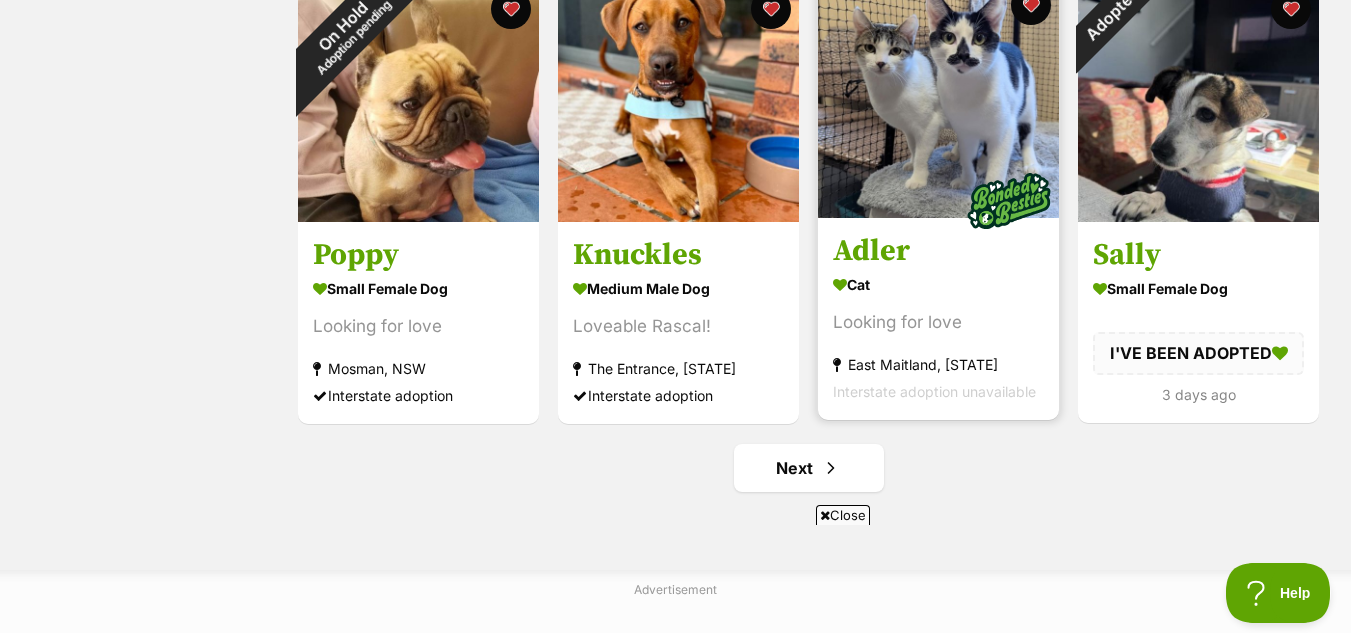 click at bounding box center (938, 97) 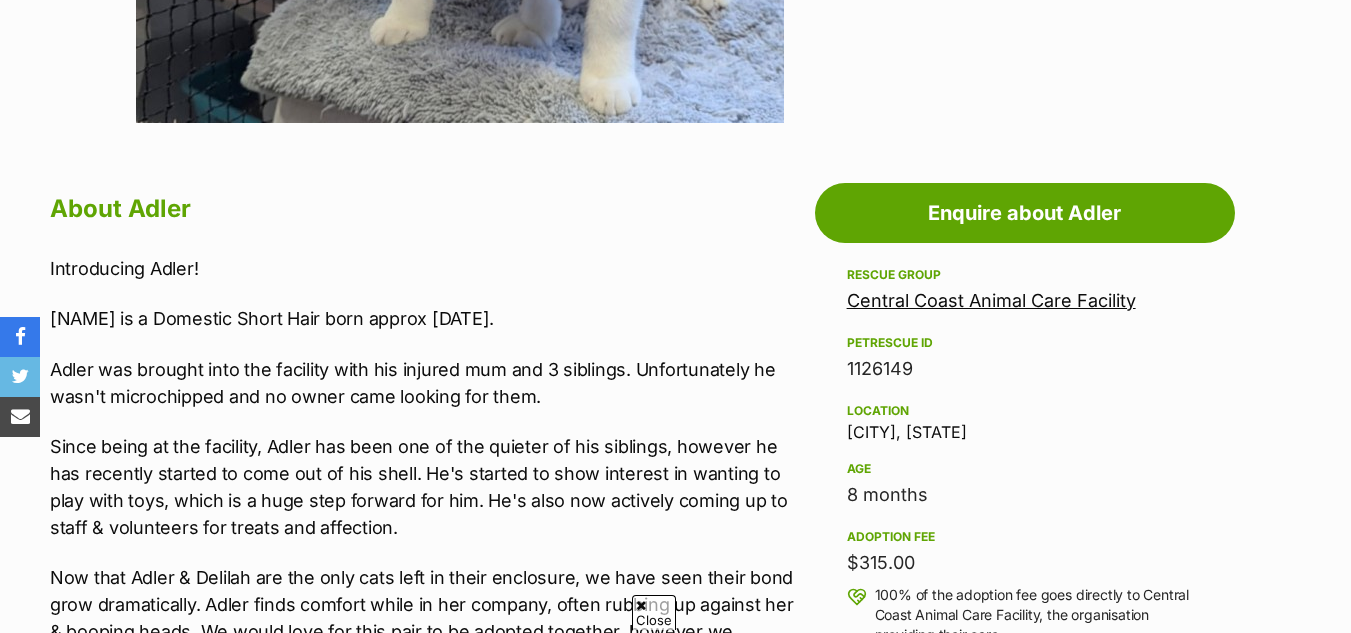 scroll, scrollTop: 941, scrollLeft: 0, axis: vertical 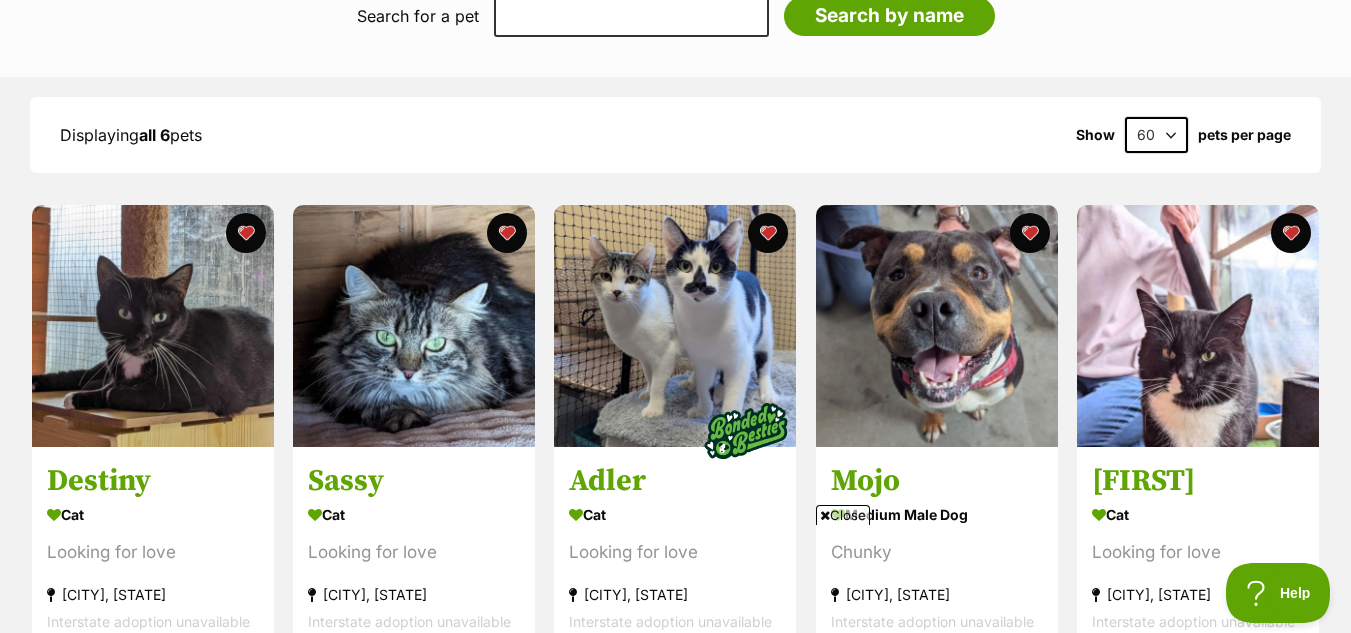 drag, startPoint x: 1359, startPoint y: 26, endPoint x: 1325, endPoint y: 300, distance: 276.10144 